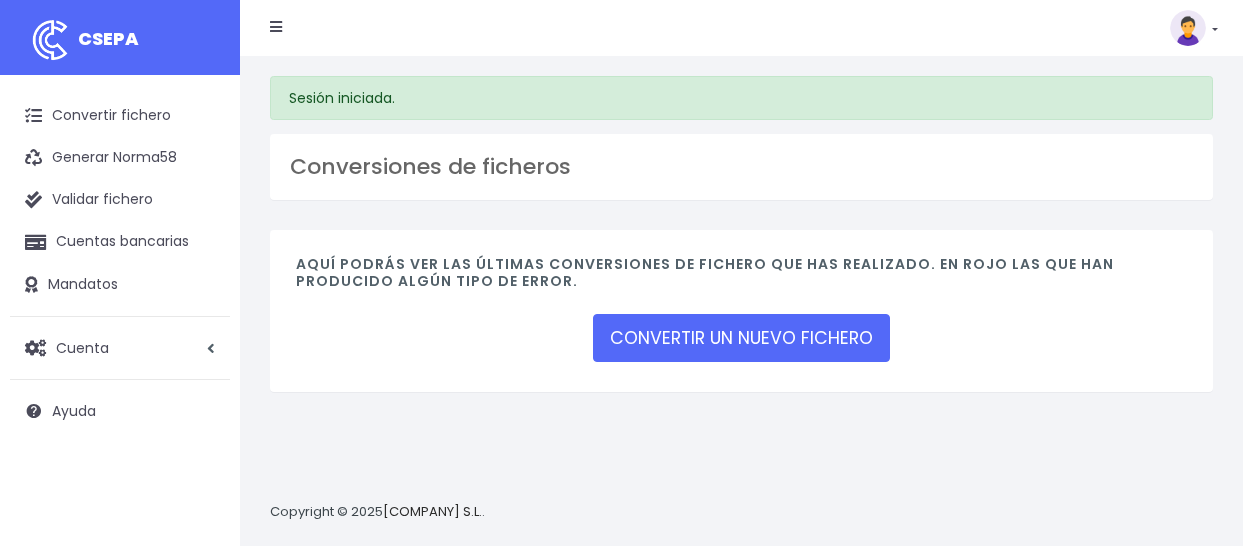 scroll, scrollTop: 0, scrollLeft: 0, axis: both 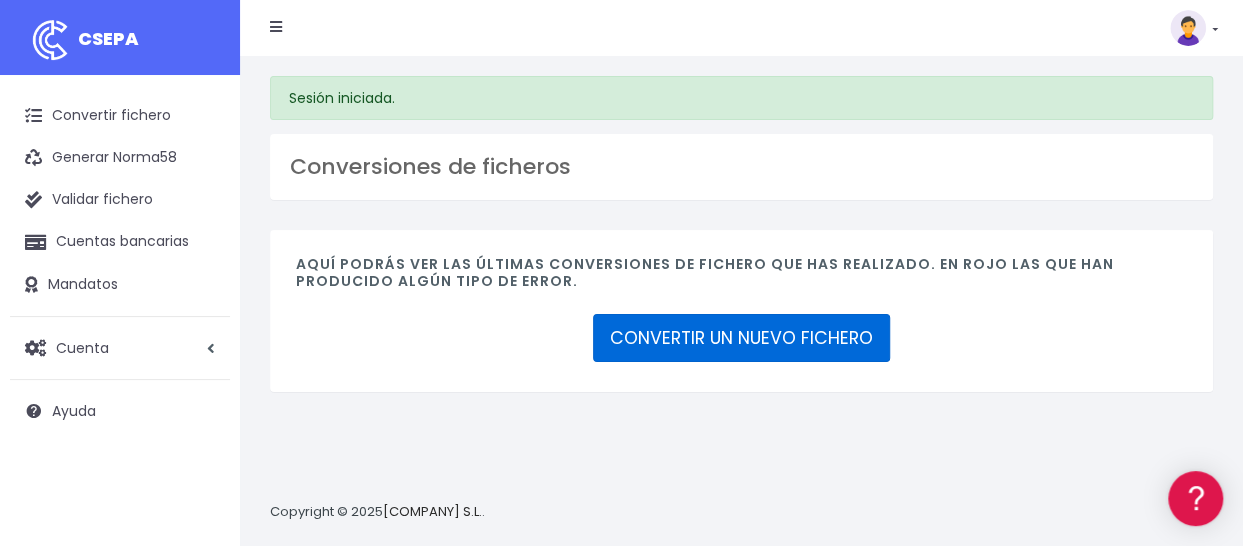 click on "CONVERTIR UN NUEVO FICHERO" at bounding box center [741, 338] 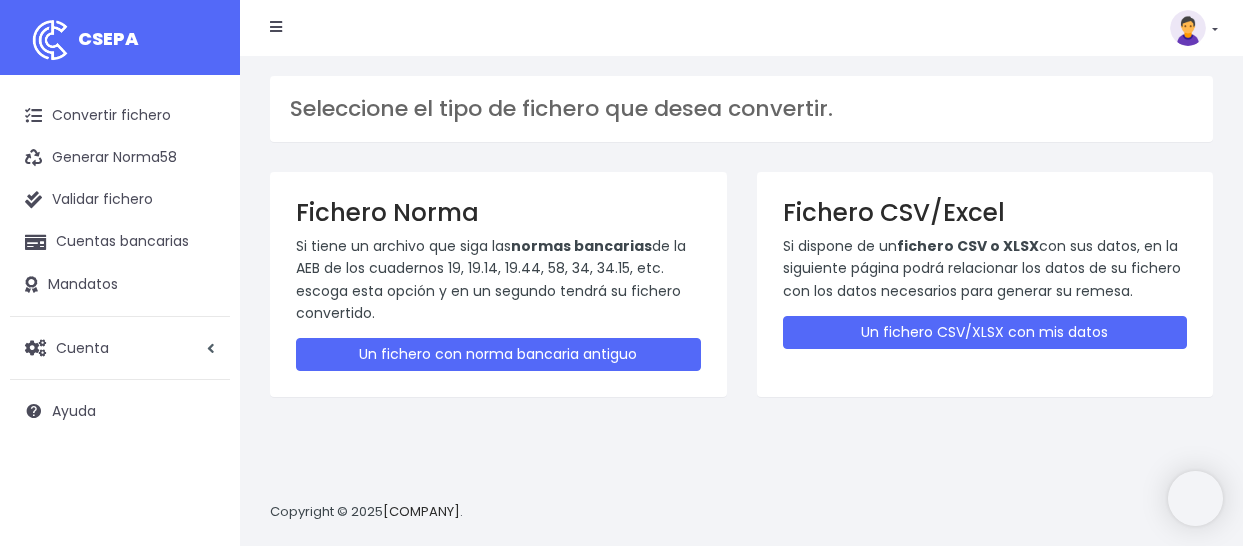 scroll, scrollTop: 0, scrollLeft: 0, axis: both 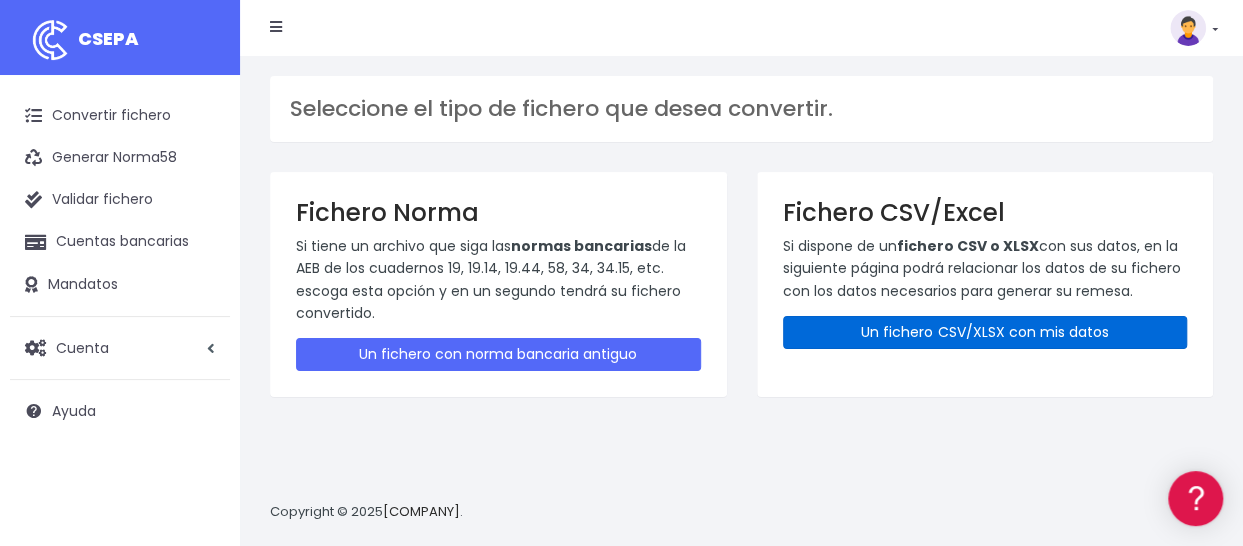 click on "Un fichero CSV/XLSX con mis datos" at bounding box center [985, 332] 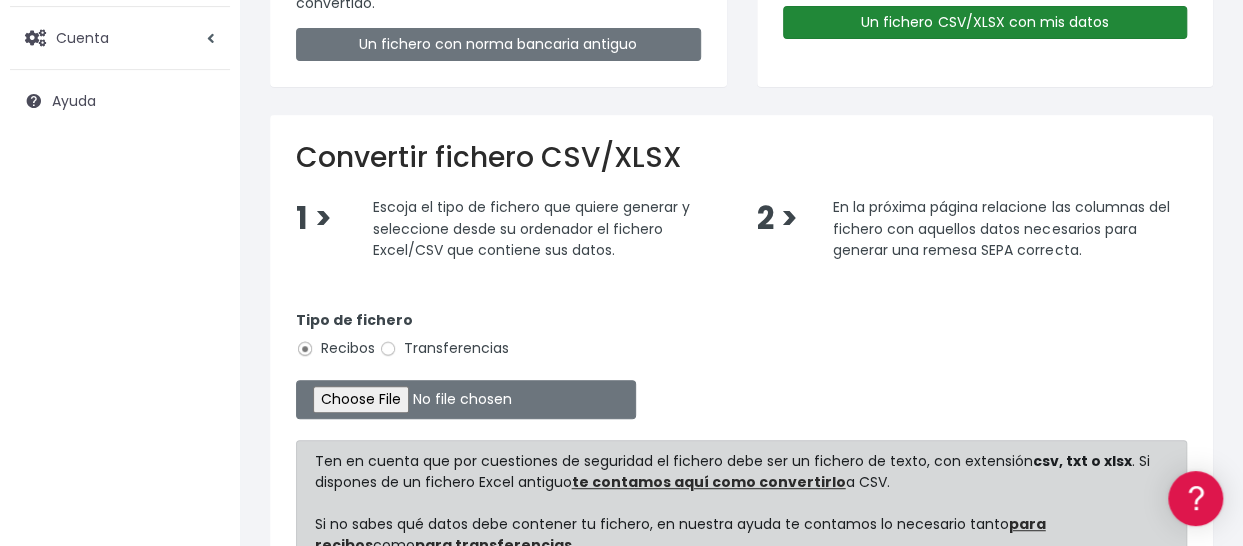 scroll, scrollTop: 315, scrollLeft: 0, axis: vertical 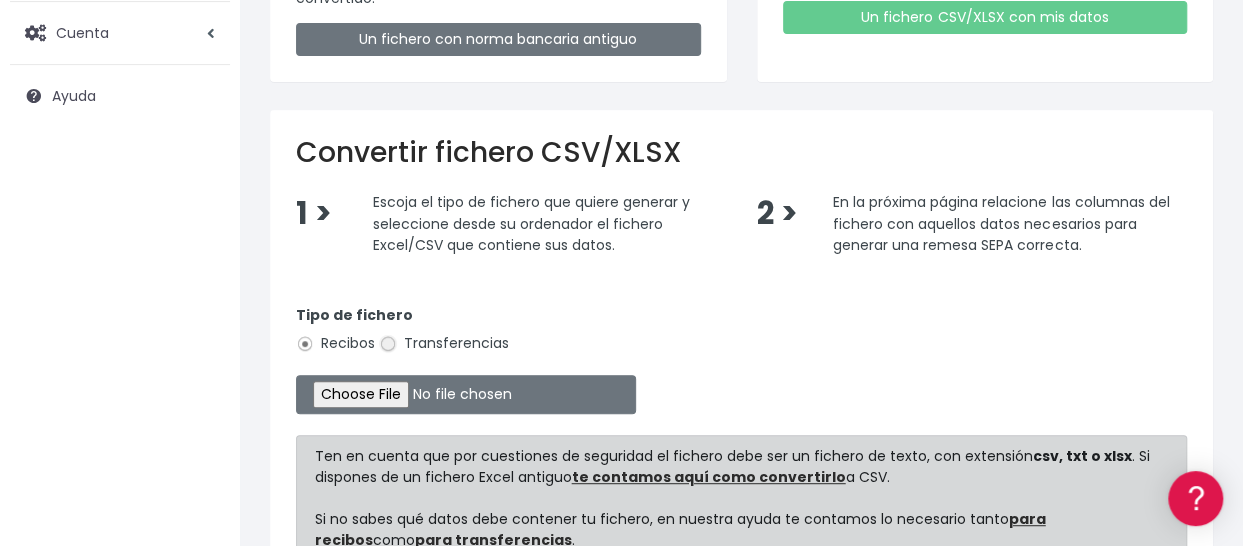 click on "Transferencias" at bounding box center [388, 344] 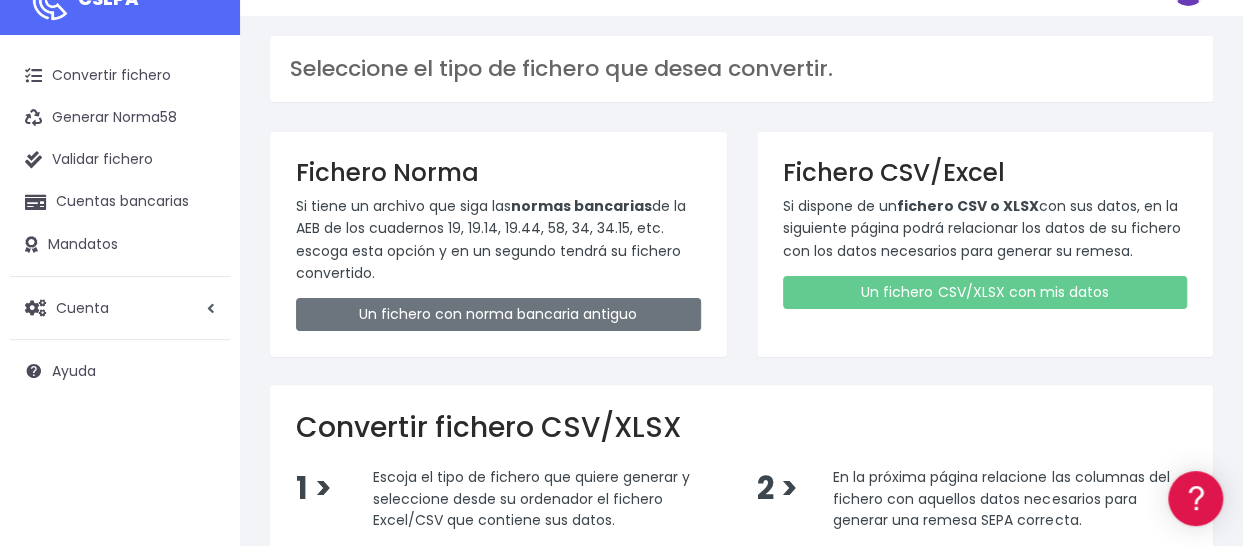 scroll, scrollTop: 0, scrollLeft: 0, axis: both 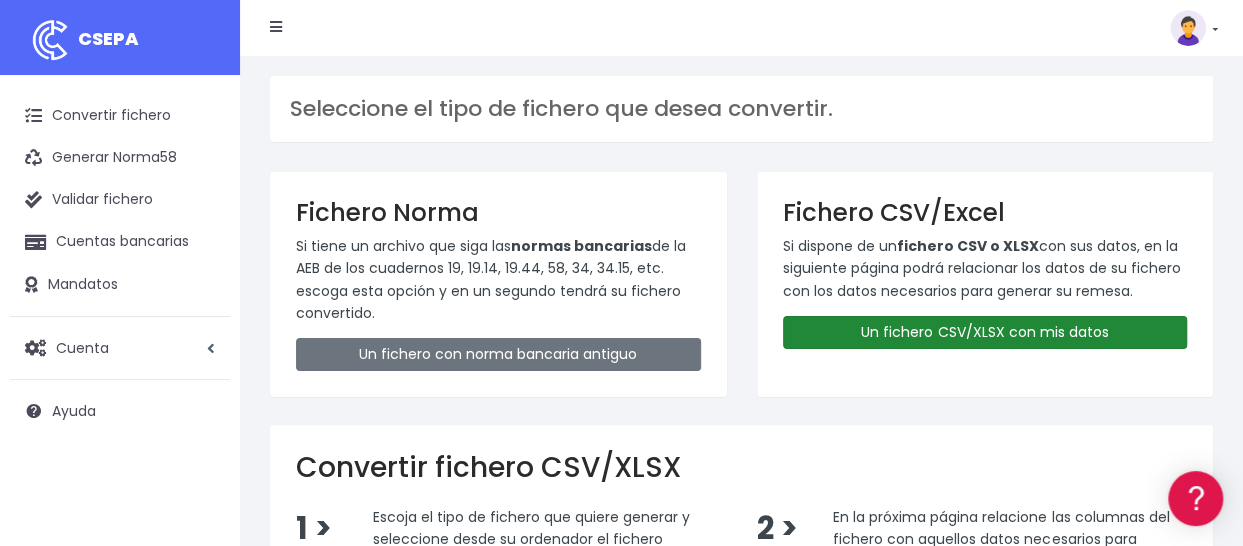 click on "Un fichero CSV/XLSX con mis datos" at bounding box center [985, 332] 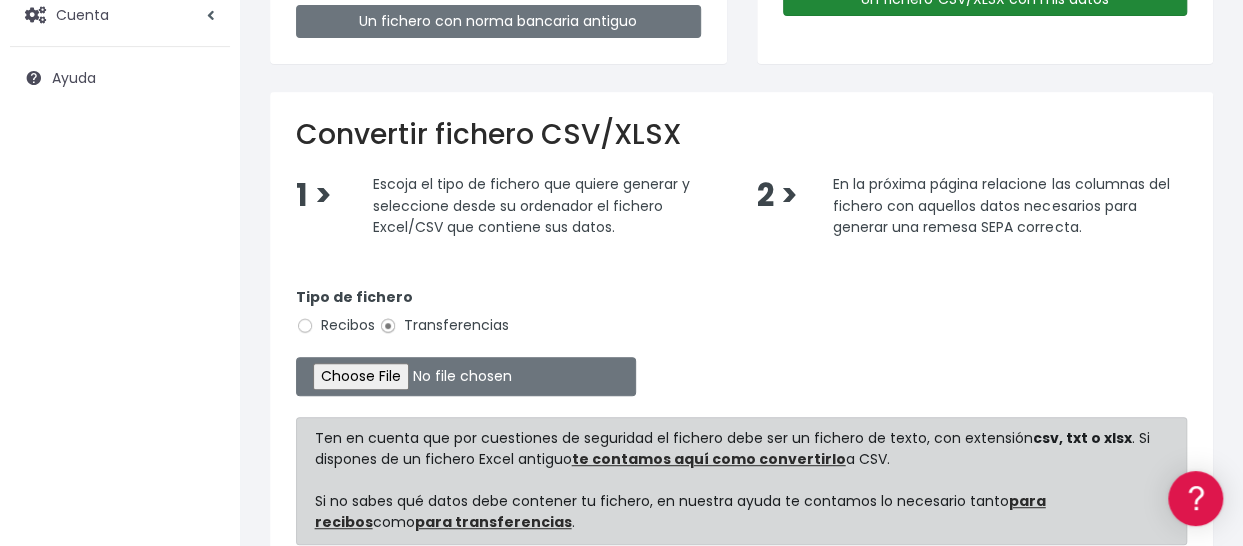 scroll, scrollTop: 334, scrollLeft: 0, axis: vertical 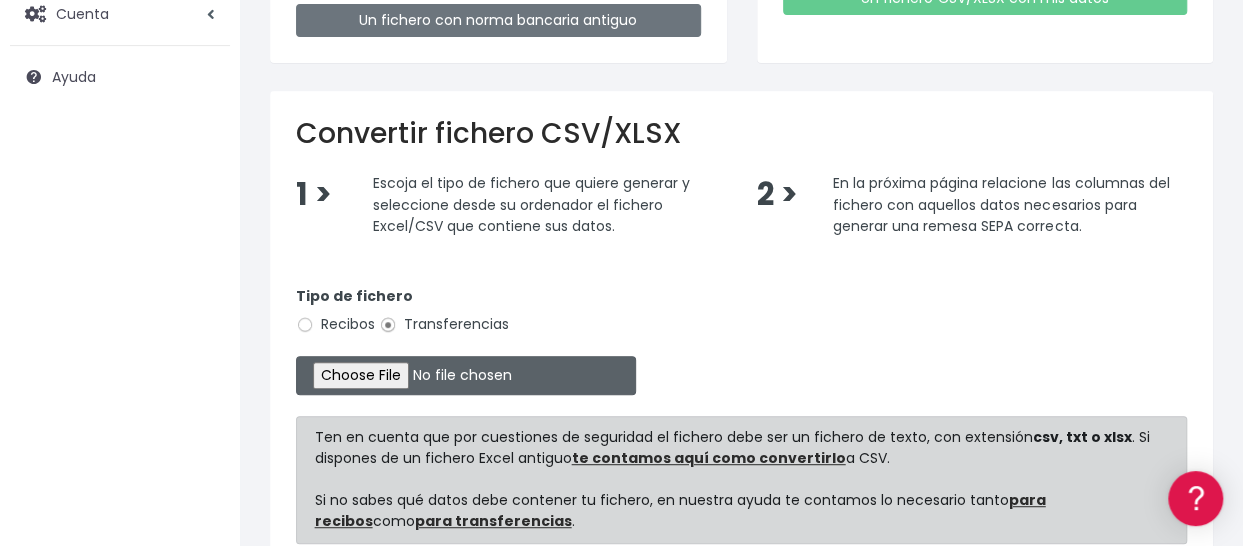 click at bounding box center (466, 375) 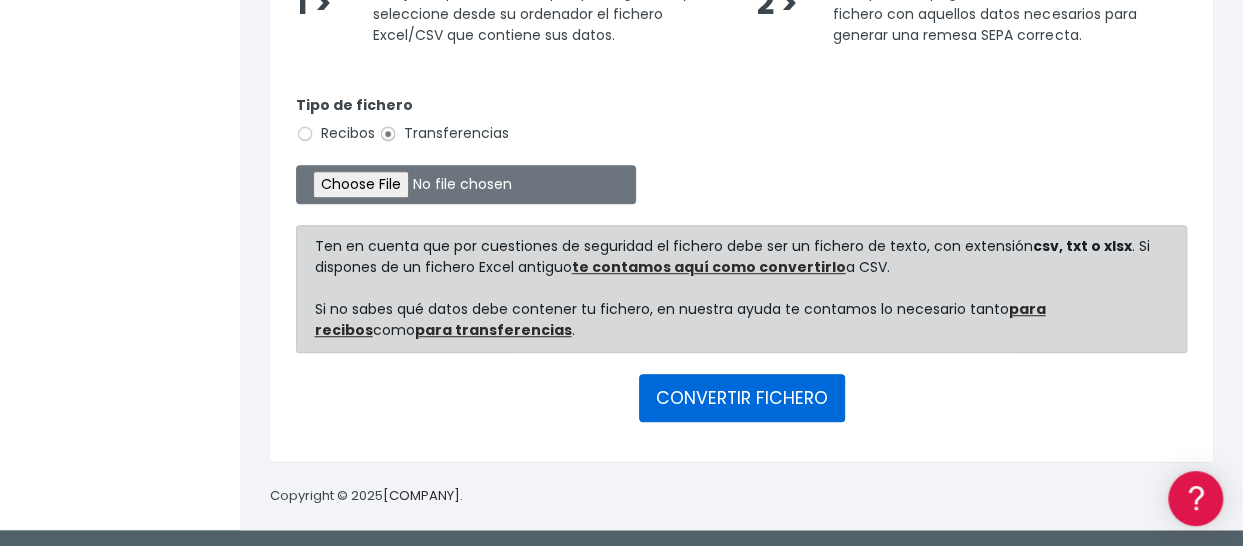 click on "CONVERTIR FICHERO" at bounding box center (742, 398) 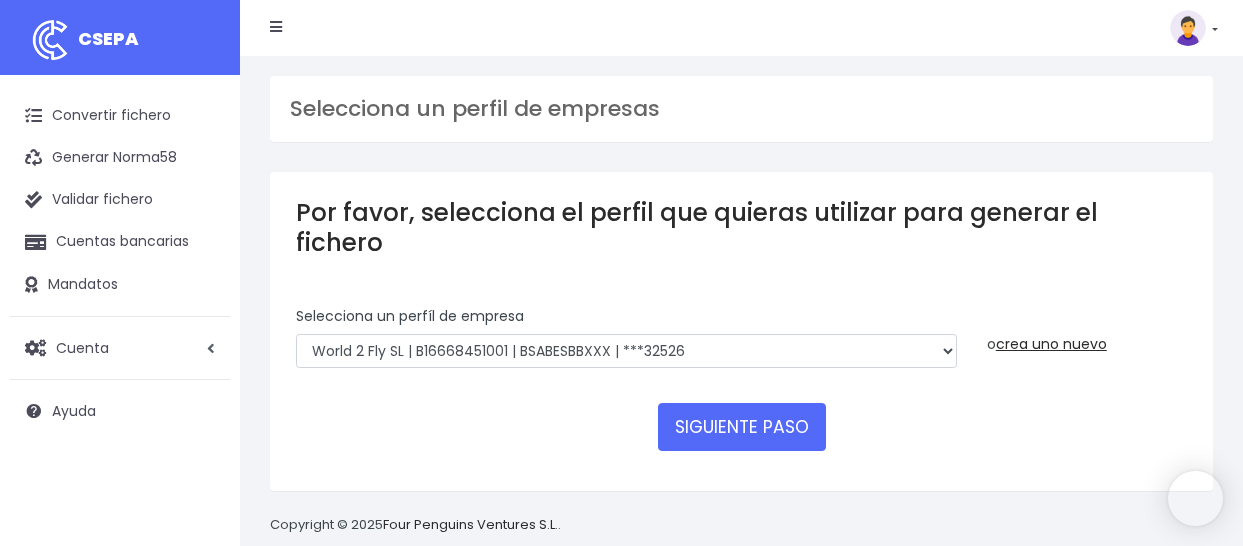scroll, scrollTop: 0, scrollLeft: 0, axis: both 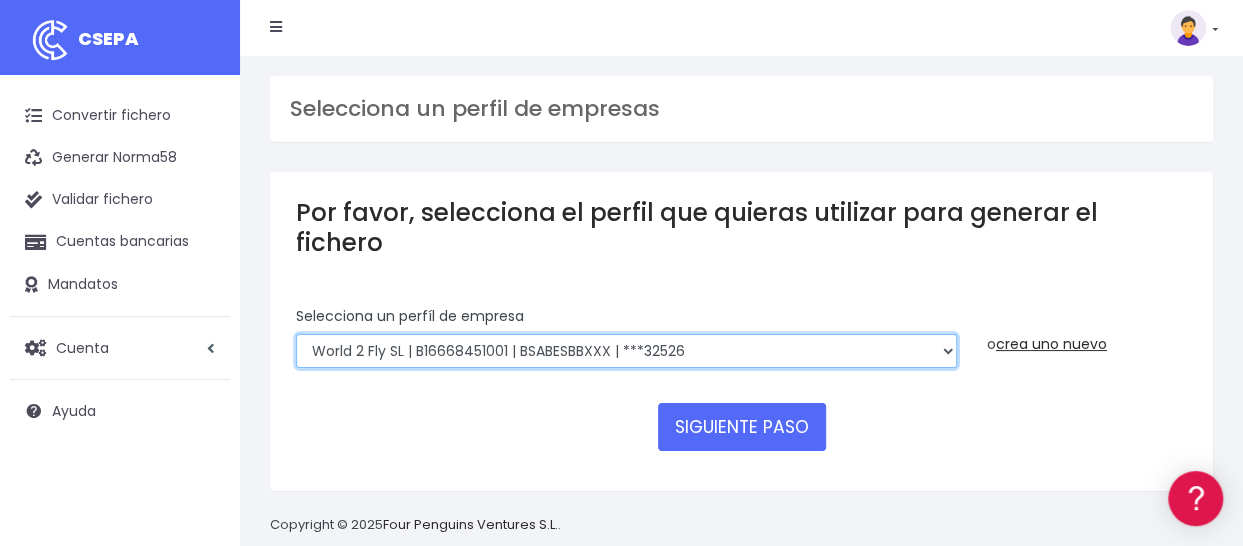 click on "WORLD2MEET,S.L.U | b62880992 | BSABESBBXXX | ***97721
World 2 Meet SLU | B62880992001 | BSABESBBXXX | ***97721
WORLD2MEET,S.L.U | B62880992000 | BSABESBBXXX | ***97721
World 2 Meet SLU | B62880992001 | BSABESBBXXX | ***07931
WORLD 2 MEET SL | B62880992001 | BCOMPTPL | ***55605
WORLD 2 MEET SLU | B62880992 | BCOMPTPL | ***60505
WORLD 2 MEET SLU | ESB62880992 | BCOMPTPL | ***60505
WORLD 2 MEET SLU | 980489377 | BCOMPTPL | ***60505
WORLD2MEET,S.L.U | B62880992001 | BSABESBBXXX | ***07029
WORLD 2 MEET SLU | B62880992000 | BSABESBBXXX | ***10330
WORLD2MEET S.L.U | B62880992 | BSABESBBXXX | ***07931
WORLD 2 MEET ANDORRA SL | AD46000L703537T | CASBADAD | ***83220
World 2 Meet SLU | B62880992001 | BSABESBBXXX | ***10330
W2M DTP - Portugal, LDA | 503478490 | BCOMPTPL | ***55605
WORLD 2 MEET, SLU | B62880992000 | BSABESBBXXX | ***10330
WORLD2MEET ANDORRA, S.L.U | DL703537T000 | CASBADAD | ***83220
WORLD2MEET ANDORRA, S.L.U | DL703537T001 | CASBADAD | ***83220" at bounding box center [626, 351] 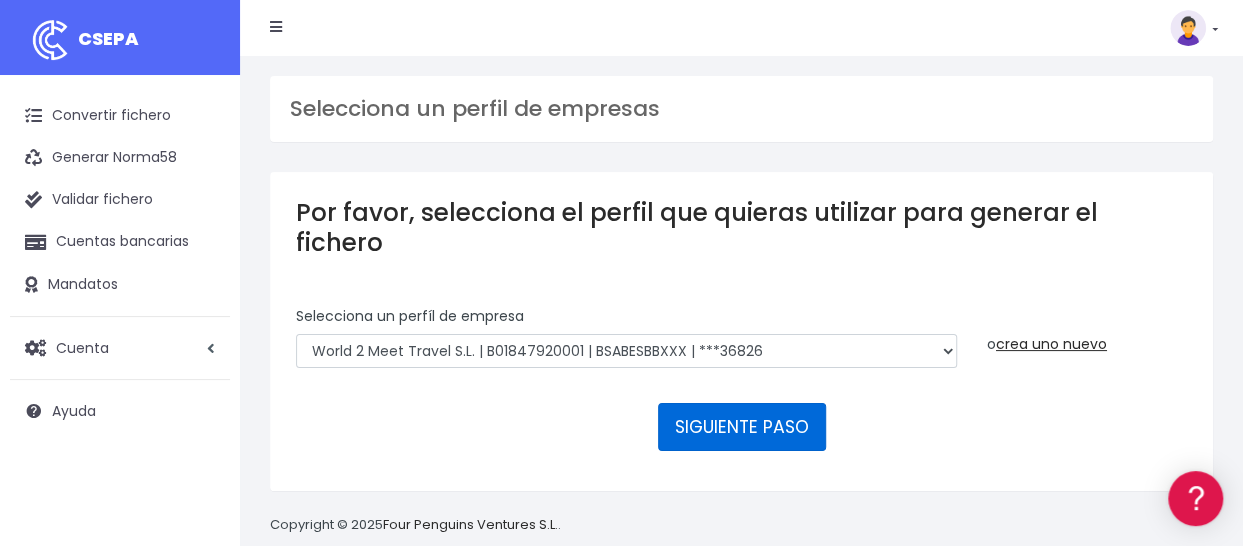 click on "SIGUIENTE PASO" at bounding box center (742, 427) 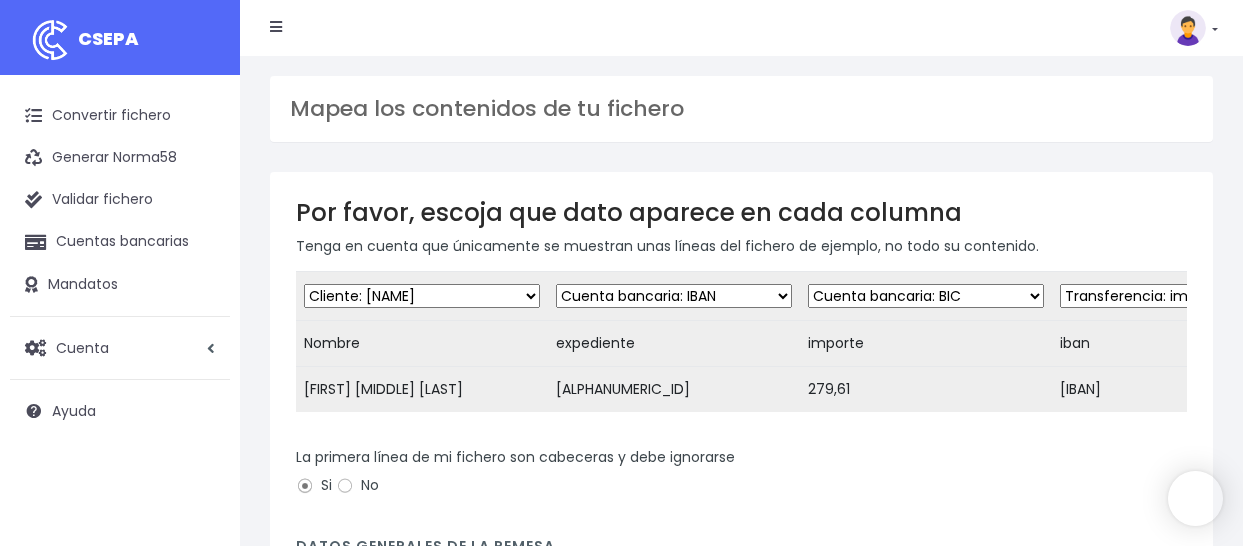 scroll, scrollTop: 0, scrollLeft: 0, axis: both 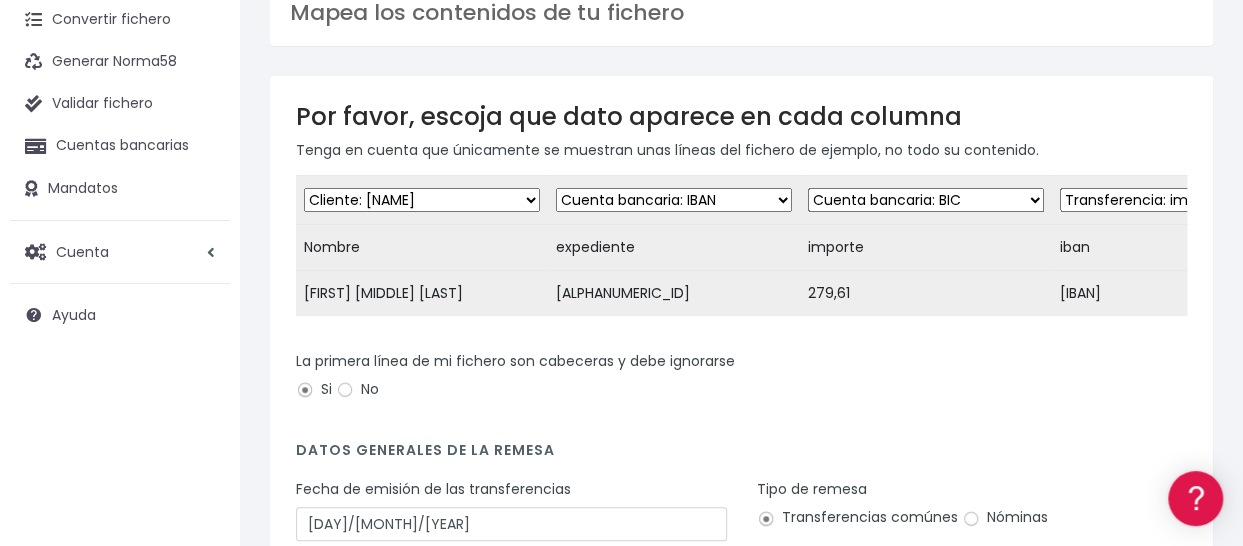 click on "Desechar campo
Cliente: nombre
Cliente: DNI
Cliente: Email
Cliente: referencia
Cuenta bancaria: BIC
Cuenta bancaria: IBAN
Cuenta bancaria: CC
Transferencia: importe
Transferencia: fecha de cargo
Transferencia: descripción
Transferencia: identificador" at bounding box center [674, 200] 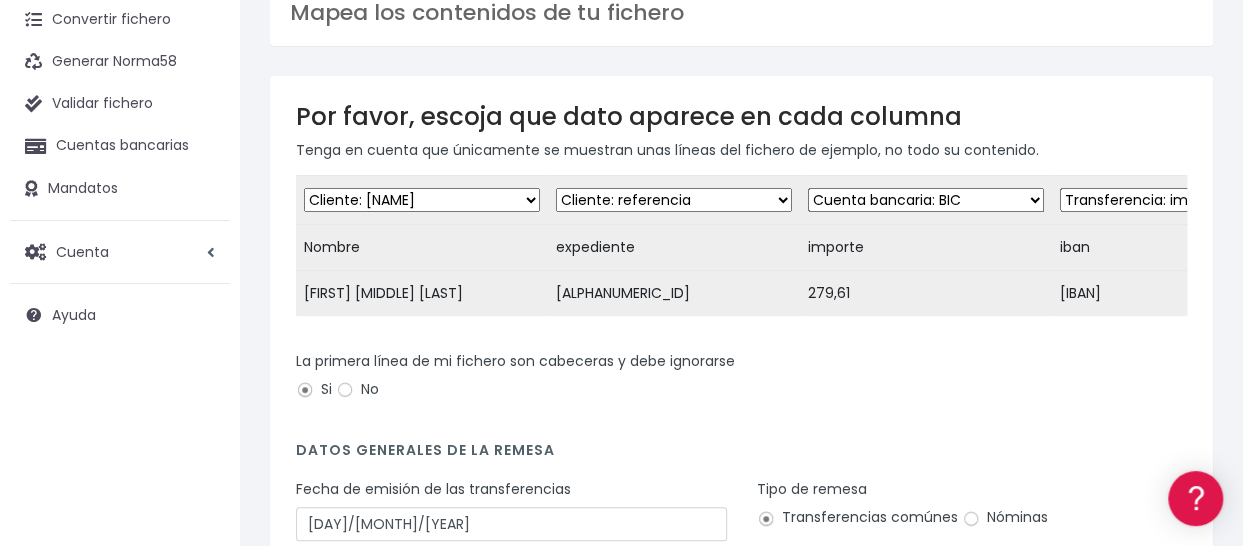 click on "Desechar campo
Cliente: nombre
Cliente: DNI
Cliente: Email
Cliente: referencia
Cuenta bancaria: BIC
Cuenta bancaria: IBAN
Cuenta bancaria: CC
Transferencia: importe
Transferencia: fecha de cargo
Transferencia: descripción
Transferencia: identificador" at bounding box center (674, 200) 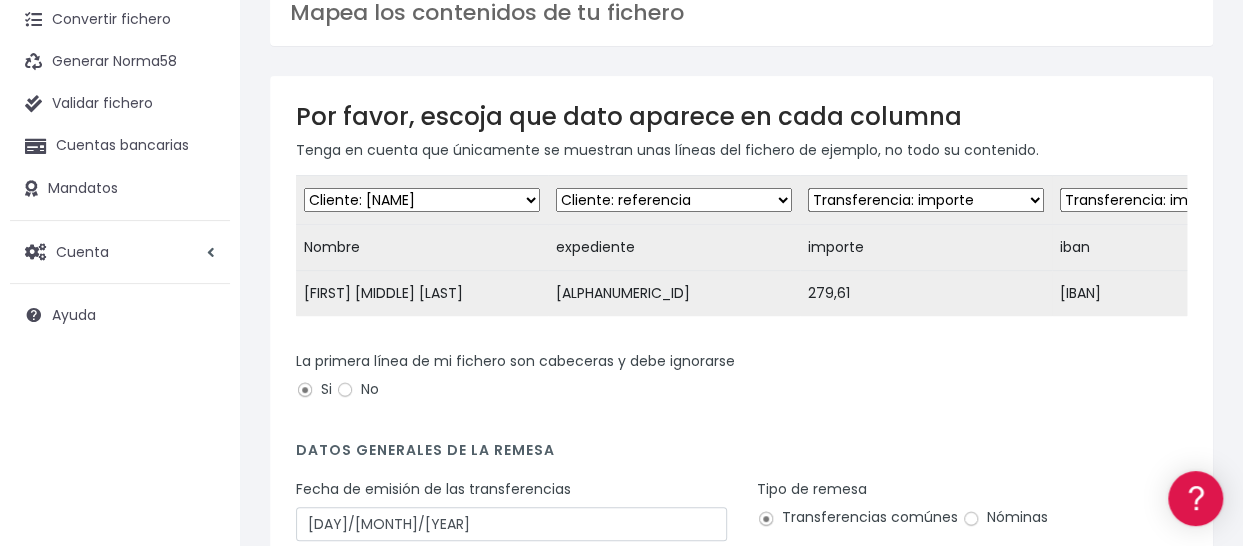 scroll, scrollTop: 0, scrollLeft: 116, axis: horizontal 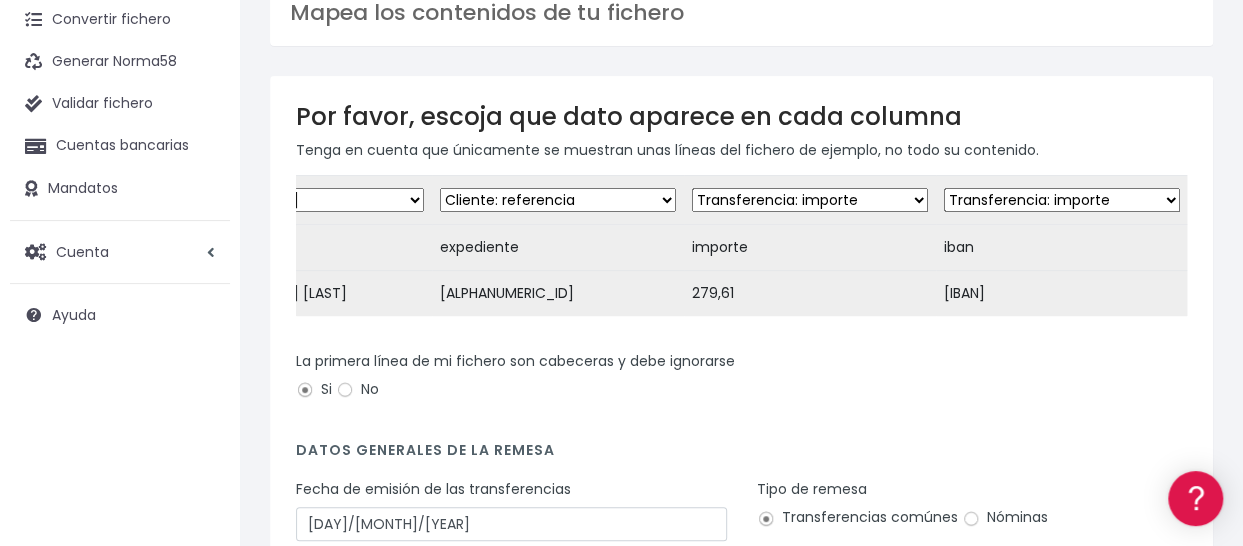 click on "Desechar campo
Cliente: nombre
Cliente: DNI
Cliente: Email
Cliente: referencia
Cuenta bancaria: BIC
Cuenta bancaria: IBAN
Cuenta bancaria: CC
Transferencia: importe
Transferencia: fecha de cargo
Transferencia: descripción
Transferencia: identificador" at bounding box center (1062, 200) 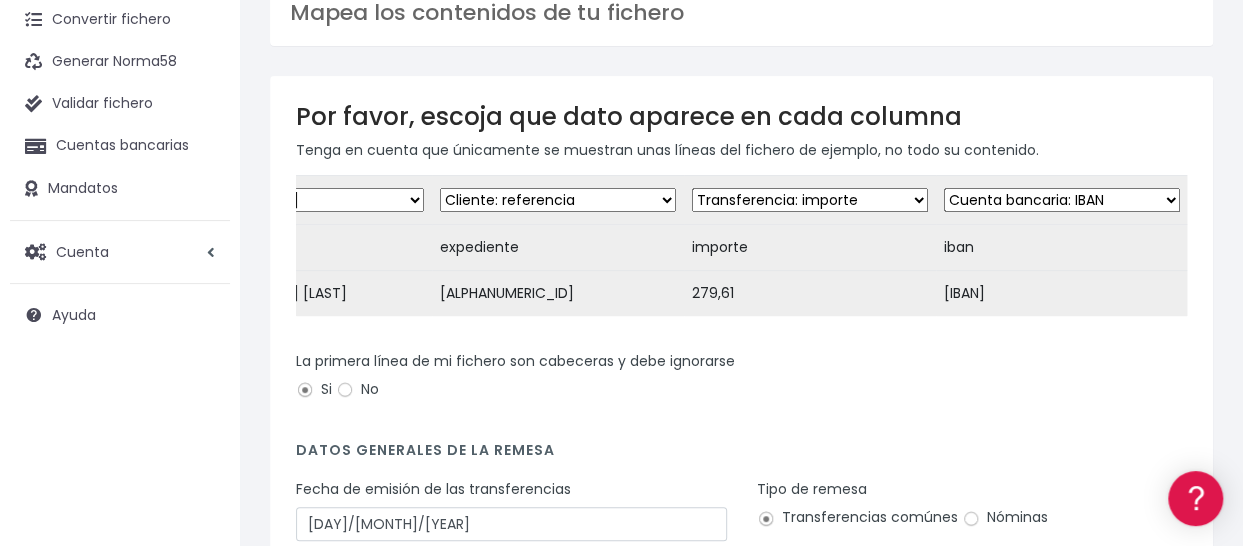 click on "Desechar campo
Cliente: nombre
Cliente: DNI
Cliente: Email
Cliente: referencia
Cuenta bancaria: BIC
Cuenta bancaria: IBAN
Cuenta bancaria: CC
Transferencia: importe
Transferencia: fecha de cargo
Transferencia: descripción
Transferencia: identificador" at bounding box center (810, 200) 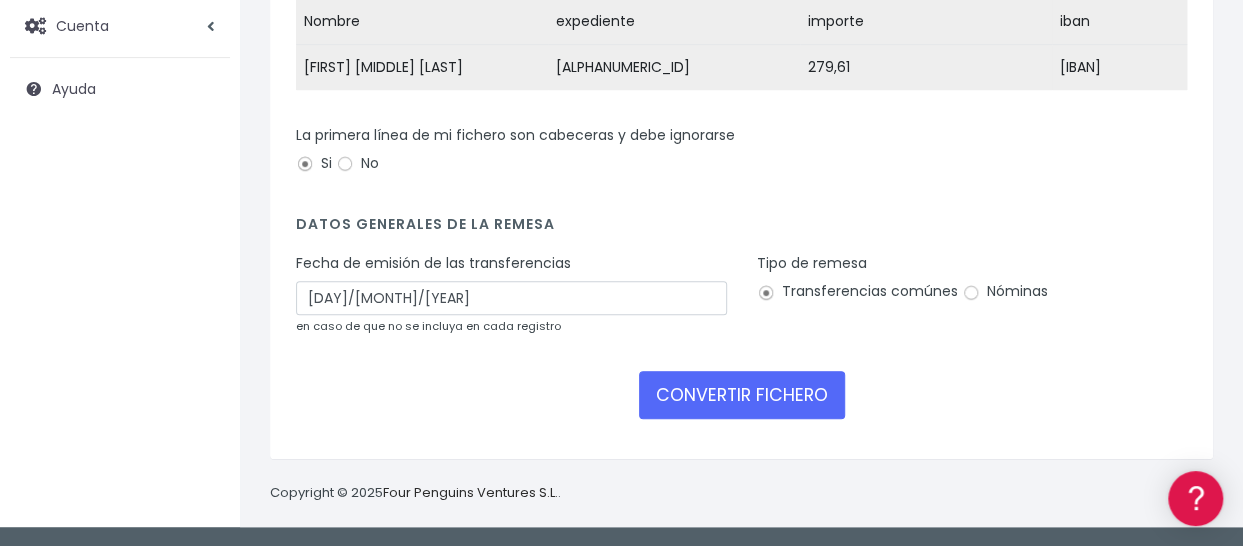 scroll, scrollTop: 354, scrollLeft: 0, axis: vertical 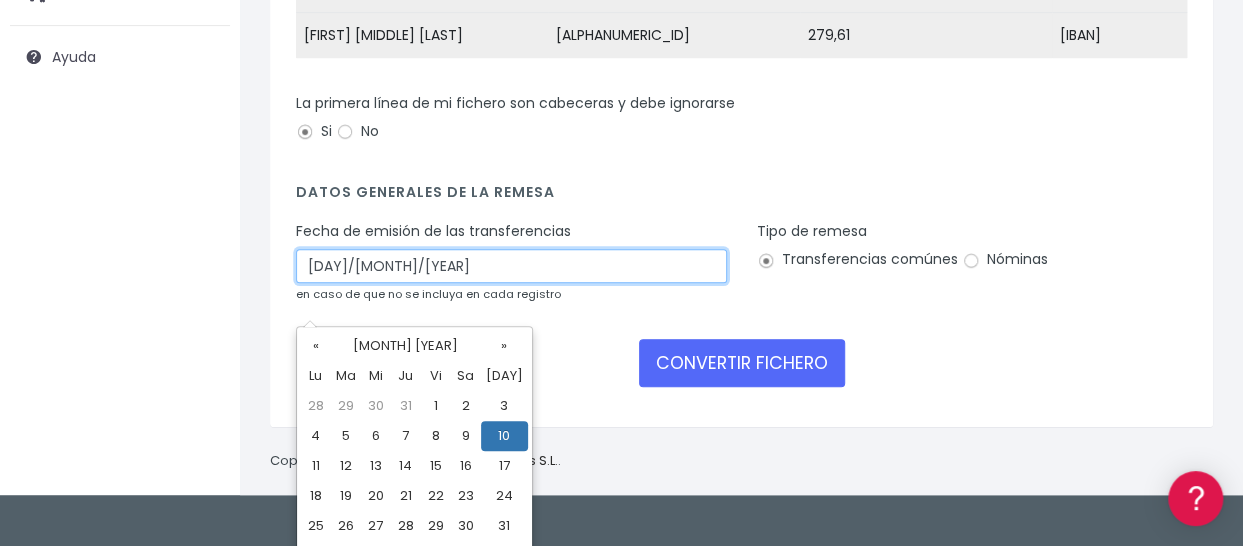 click on "10/08/2025" at bounding box center (511, 266) 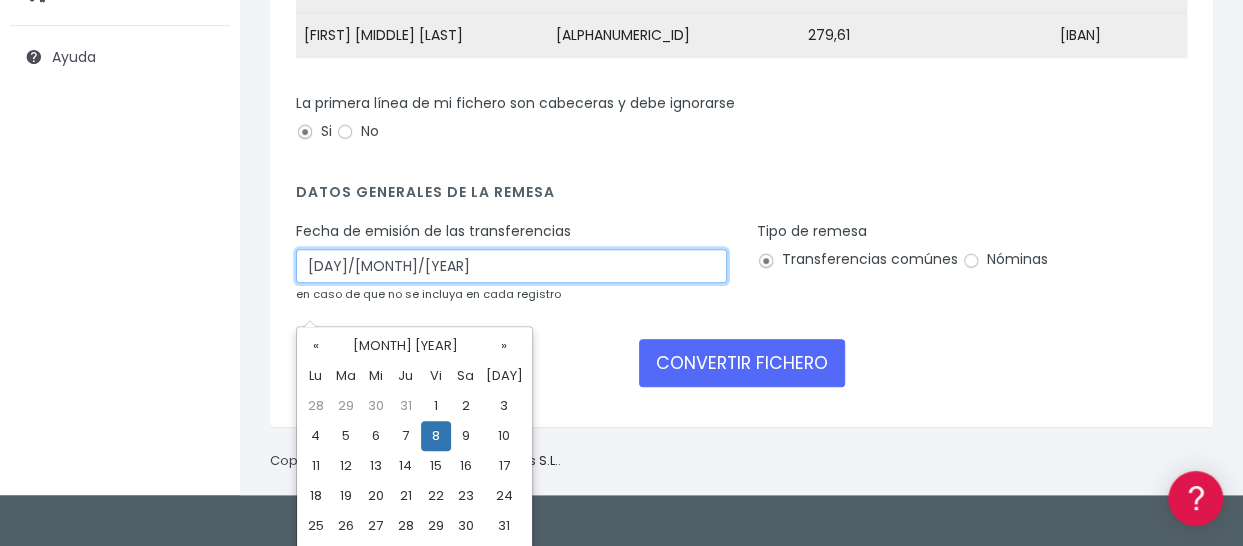 type on "08/08/2025" 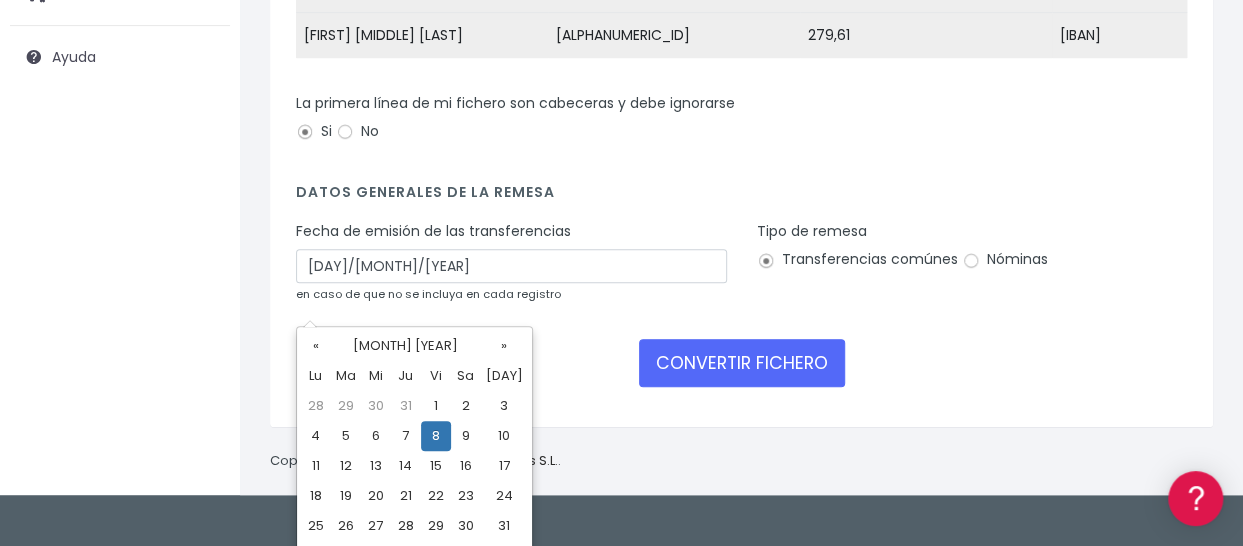 click on "8" at bounding box center (436, 436) 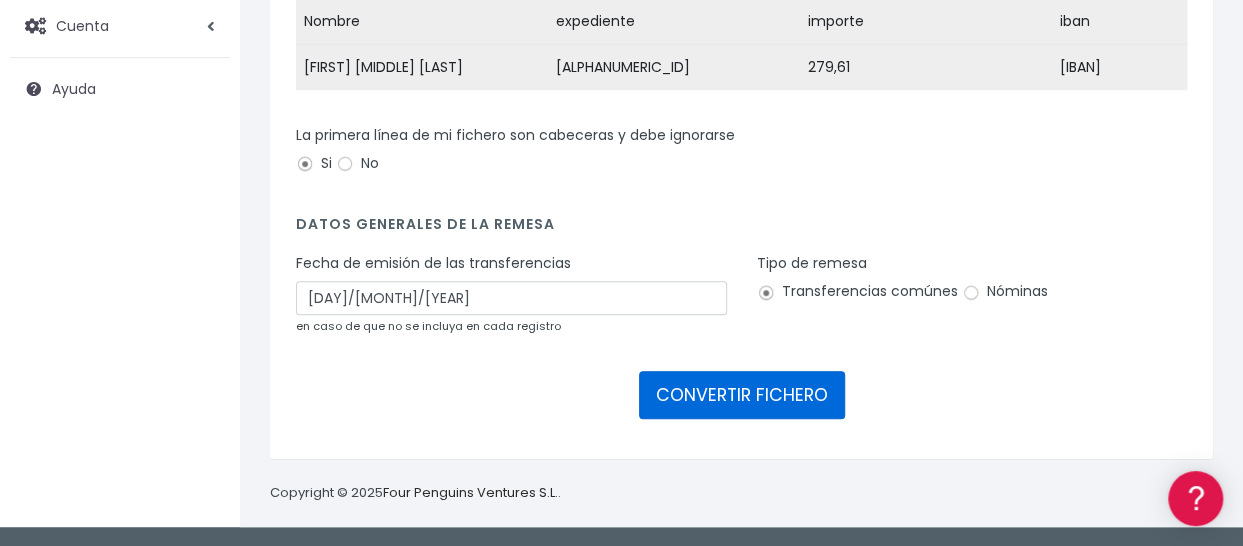 click on "CONVERTIR FICHERO" at bounding box center [742, 395] 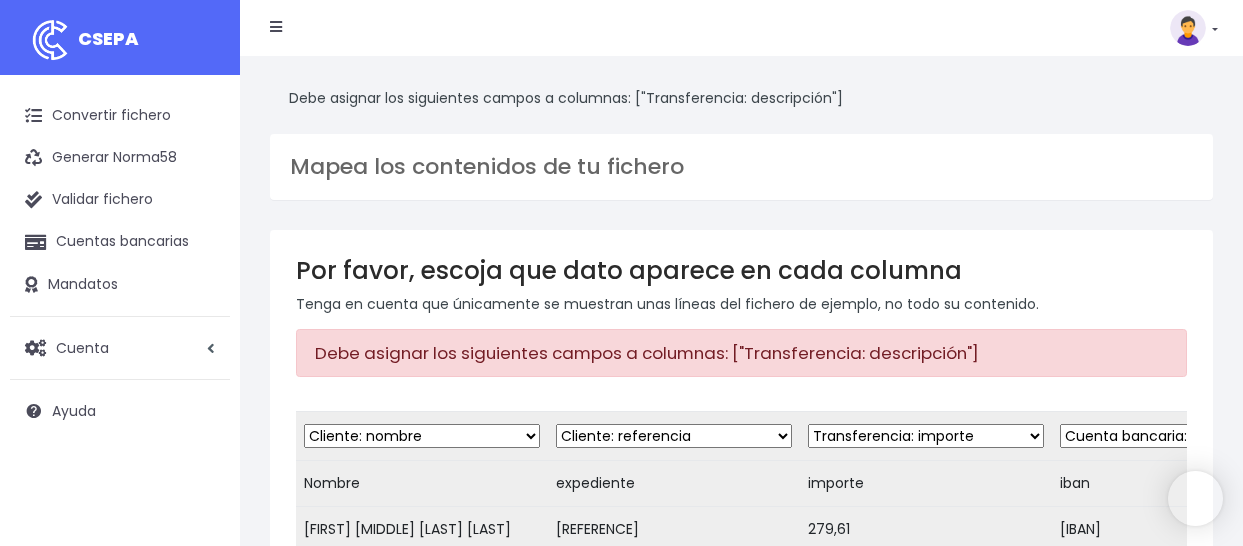 scroll, scrollTop: 0, scrollLeft: 0, axis: both 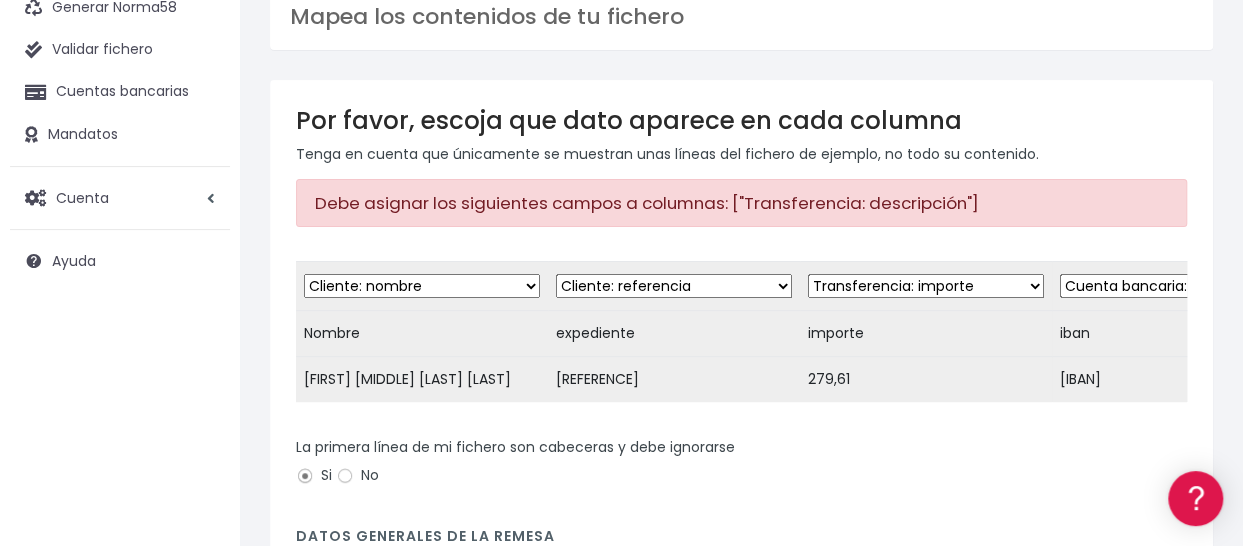 click on "Desechar campo
Cliente: nombre
Cliente: DNI
Cliente: Email
Cliente: referencia
Cuenta bancaria: BIC
Cuenta bancaria: IBAN
Cuenta bancaria: CC
Transferencia: importe
Transferencia: fecha de cargo
Transferencia: descripción
Transferencia: identificador" at bounding box center [674, 286] 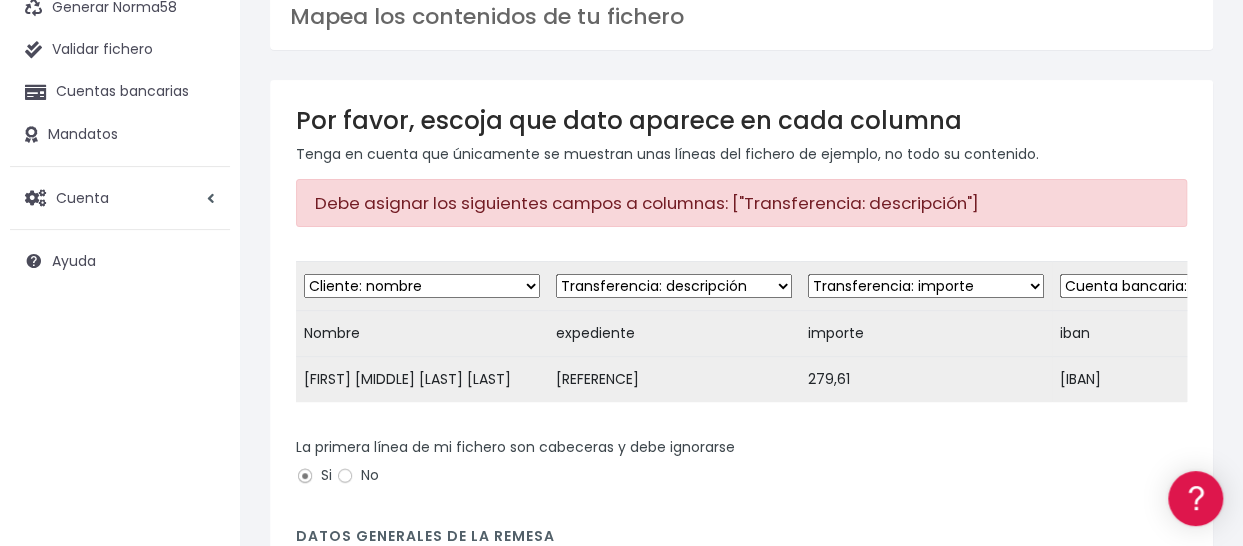 click on "Desechar campo
Cliente: nombre
Cliente: DNI
Cliente: Email
Cliente: referencia
Cuenta bancaria: BIC
Cuenta bancaria: IBAN
Cuenta bancaria: CC
Transferencia: importe
Transferencia: fecha de cargo
Transferencia: descripción
Transferencia: identificador" at bounding box center [674, 286] 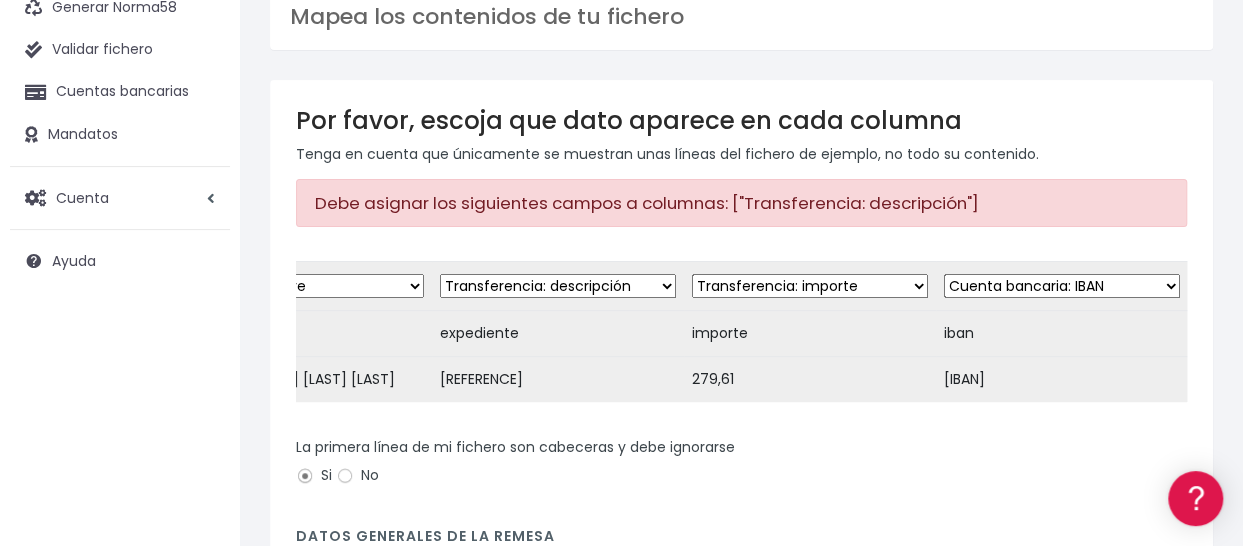 scroll, scrollTop: 0, scrollLeft: 0, axis: both 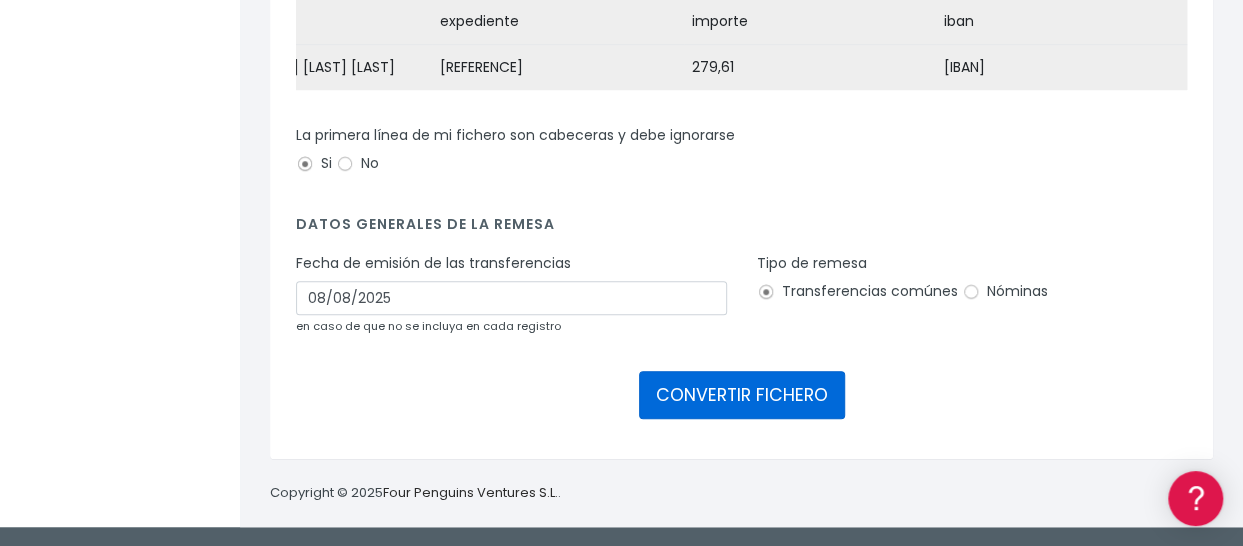 click on "CONVERTIR FICHERO" at bounding box center [742, 395] 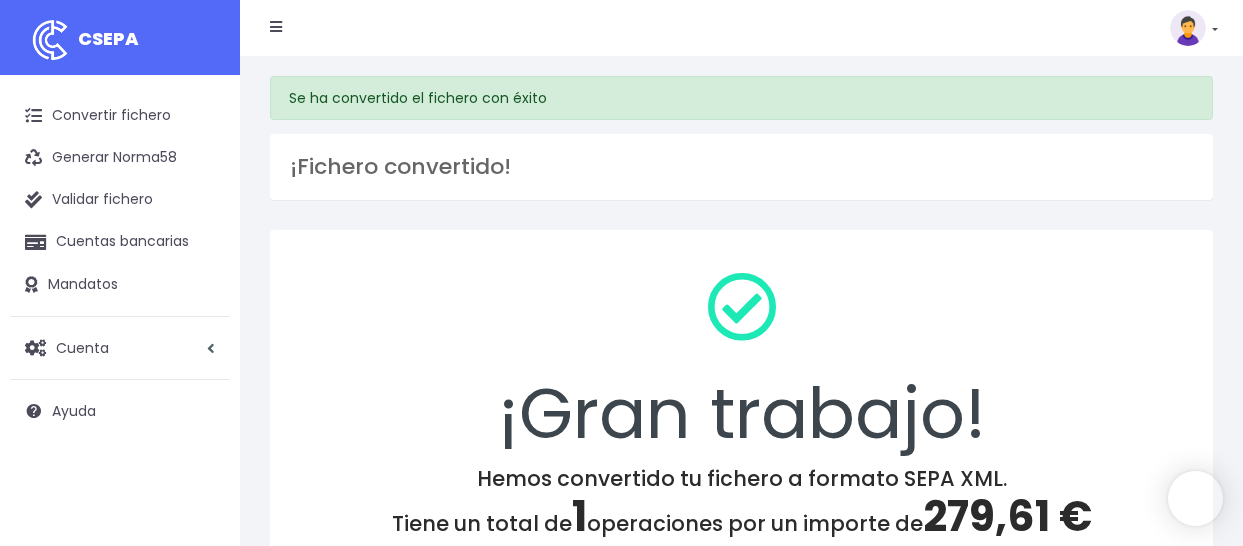scroll, scrollTop: 0, scrollLeft: 0, axis: both 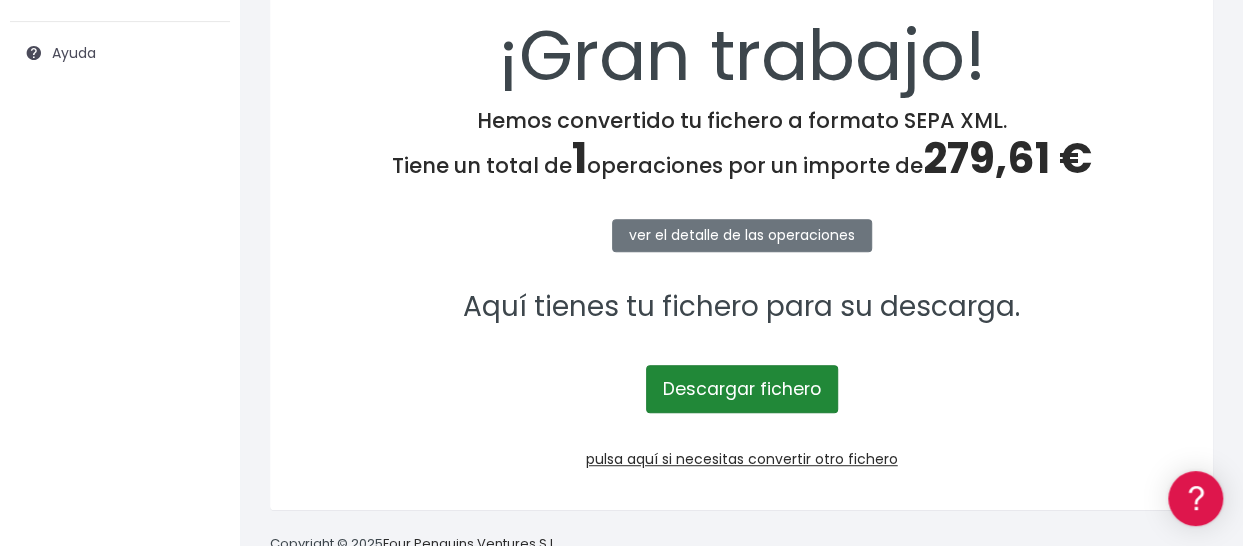 click on "Descargar fichero" at bounding box center [742, 389] 